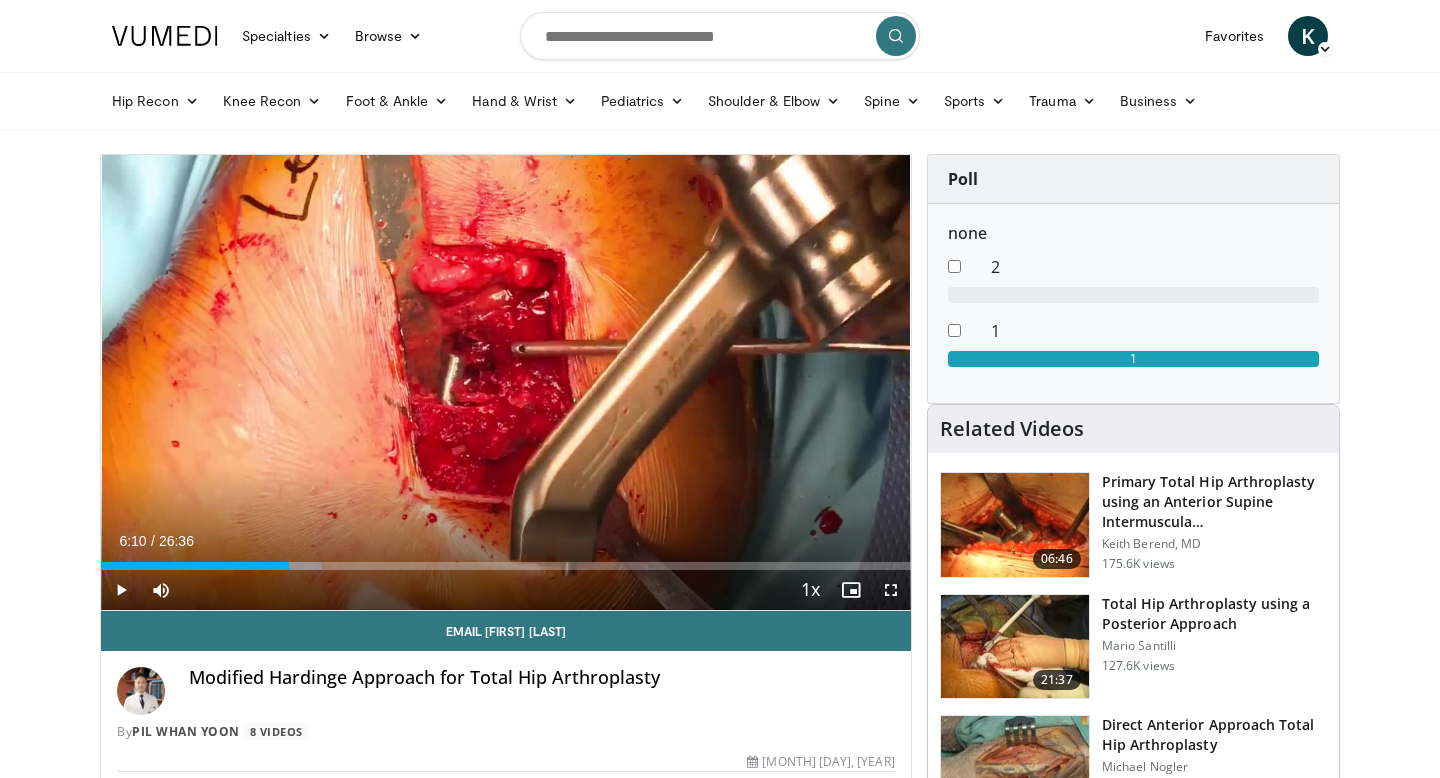 scroll, scrollTop: 0, scrollLeft: 0, axis: both 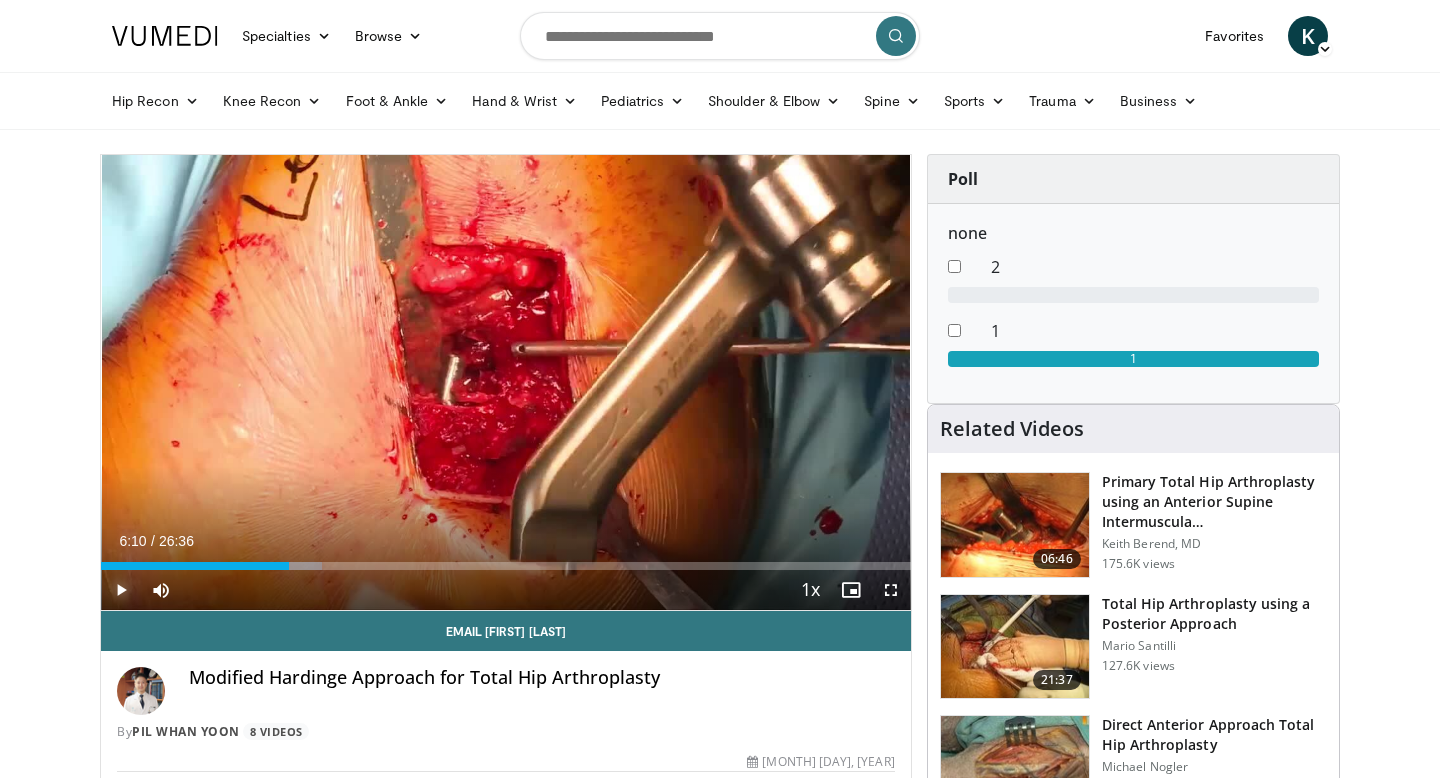 click at bounding box center [121, 590] 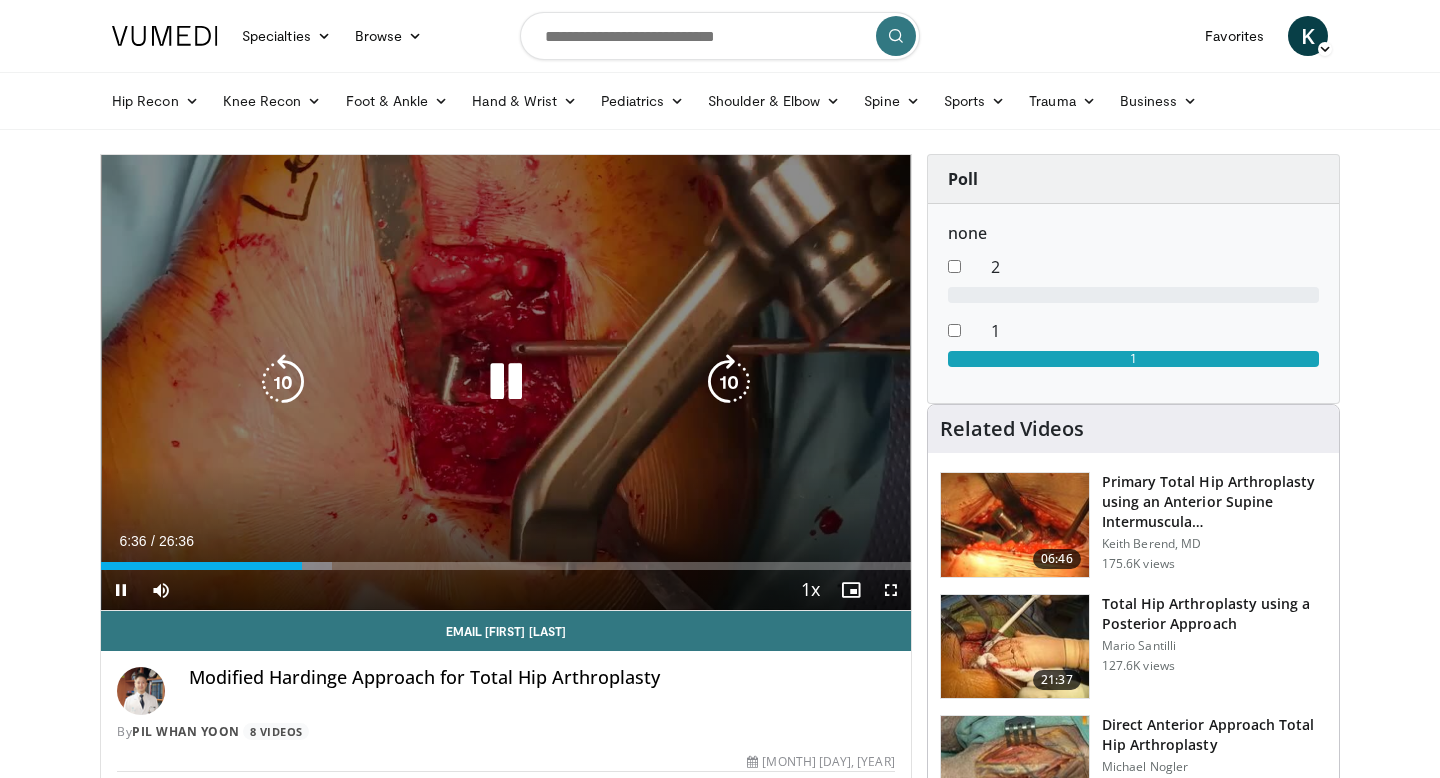 click at bounding box center (506, 382) 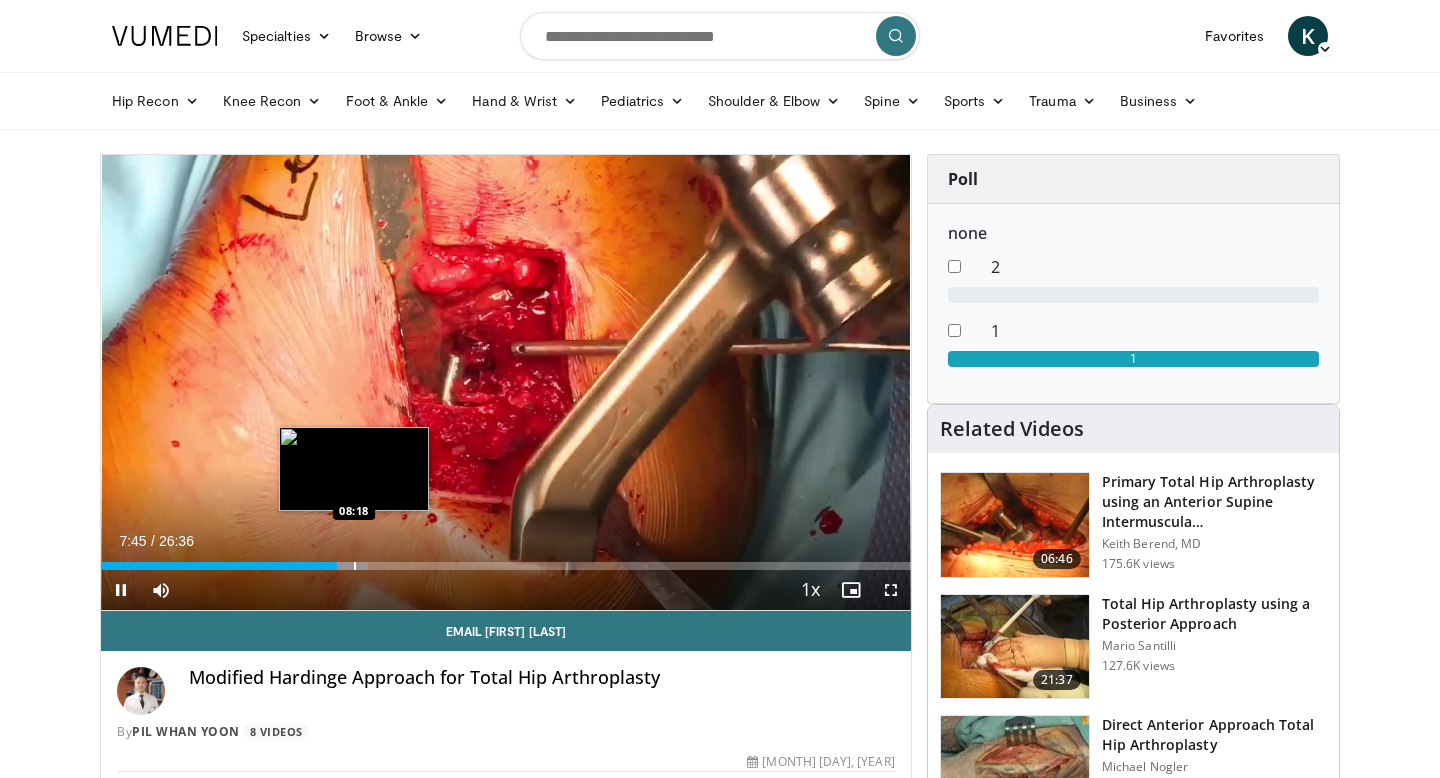 click at bounding box center [355, 566] 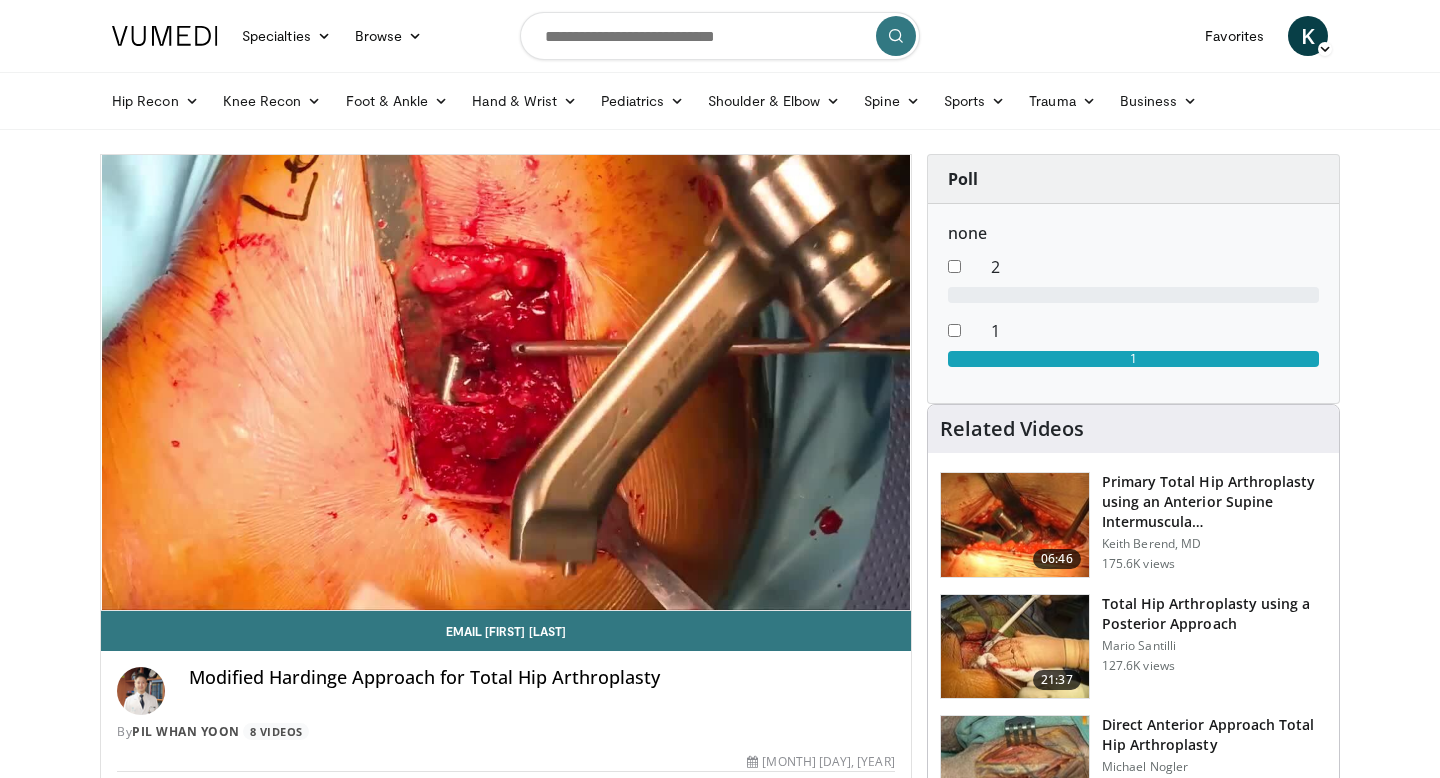 click on "10 seconds
Tap to unmute" at bounding box center [506, 382] 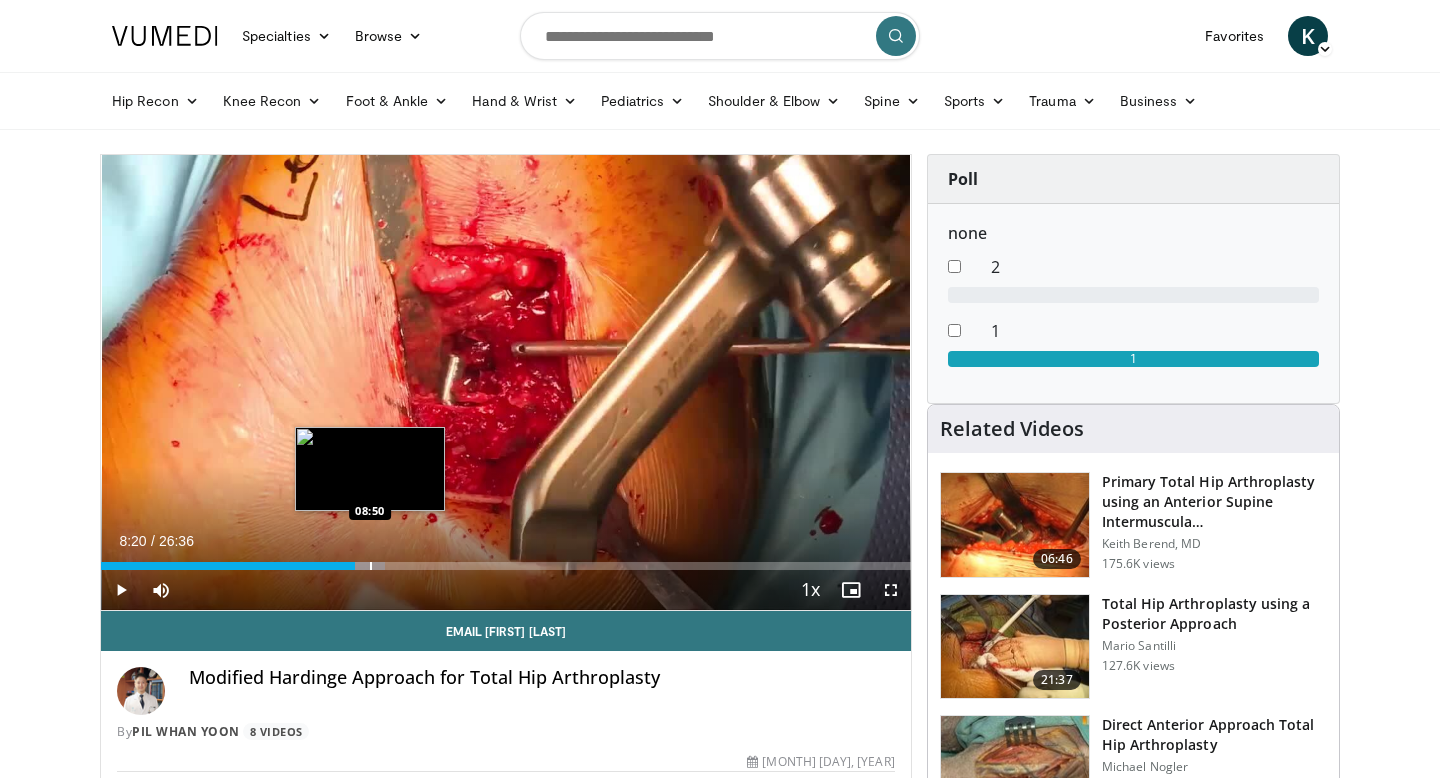 click at bounding box center [371, 566] 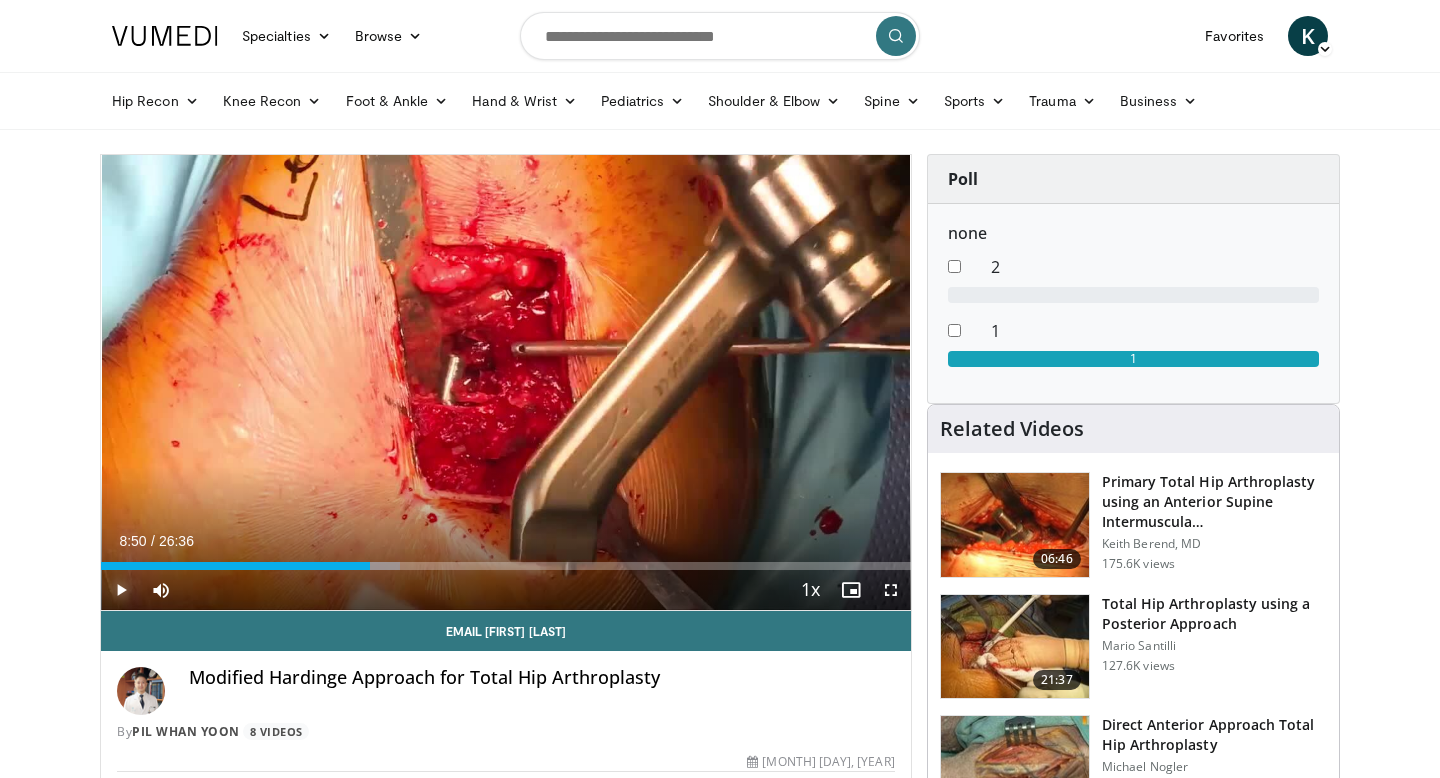 click at bounding box center [121, 590] 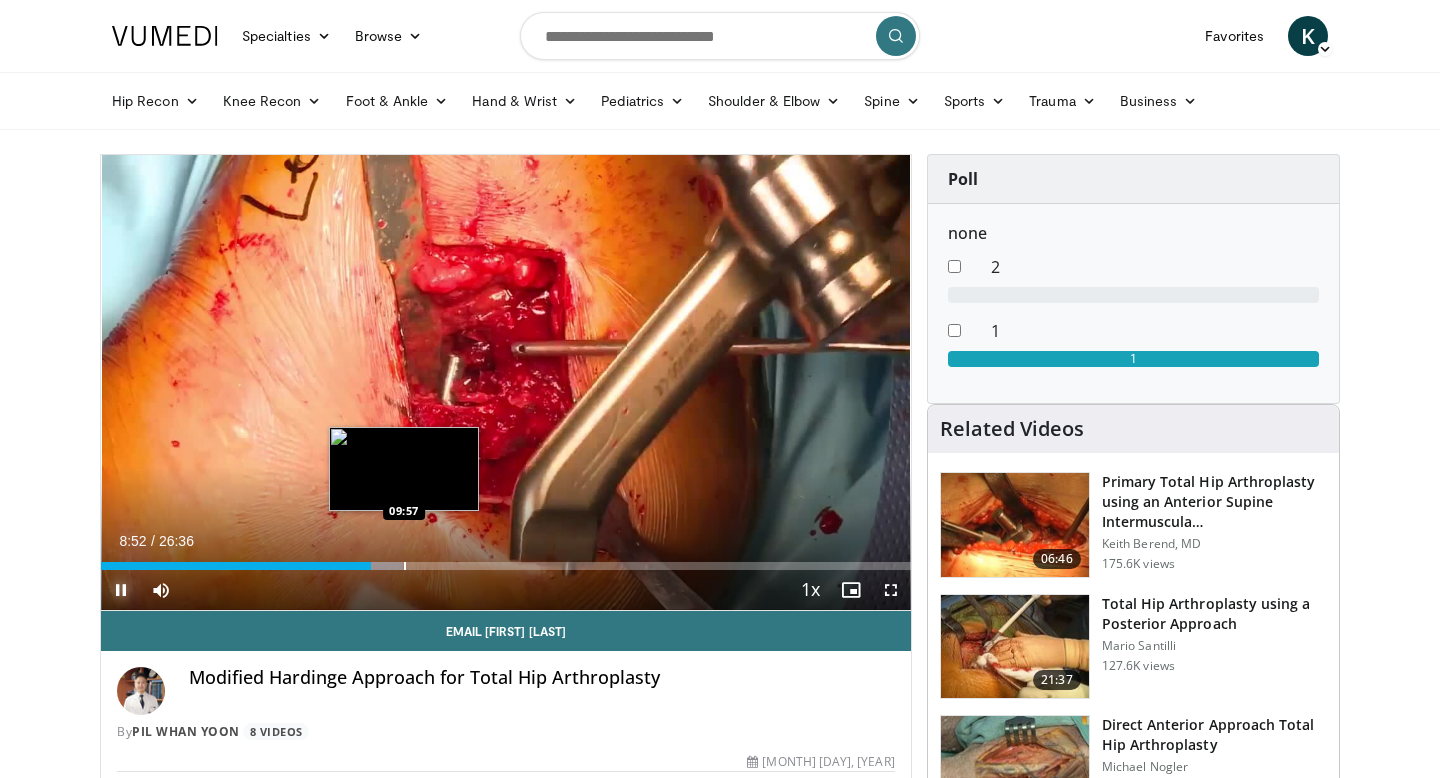click at bounding box center [405, 566] 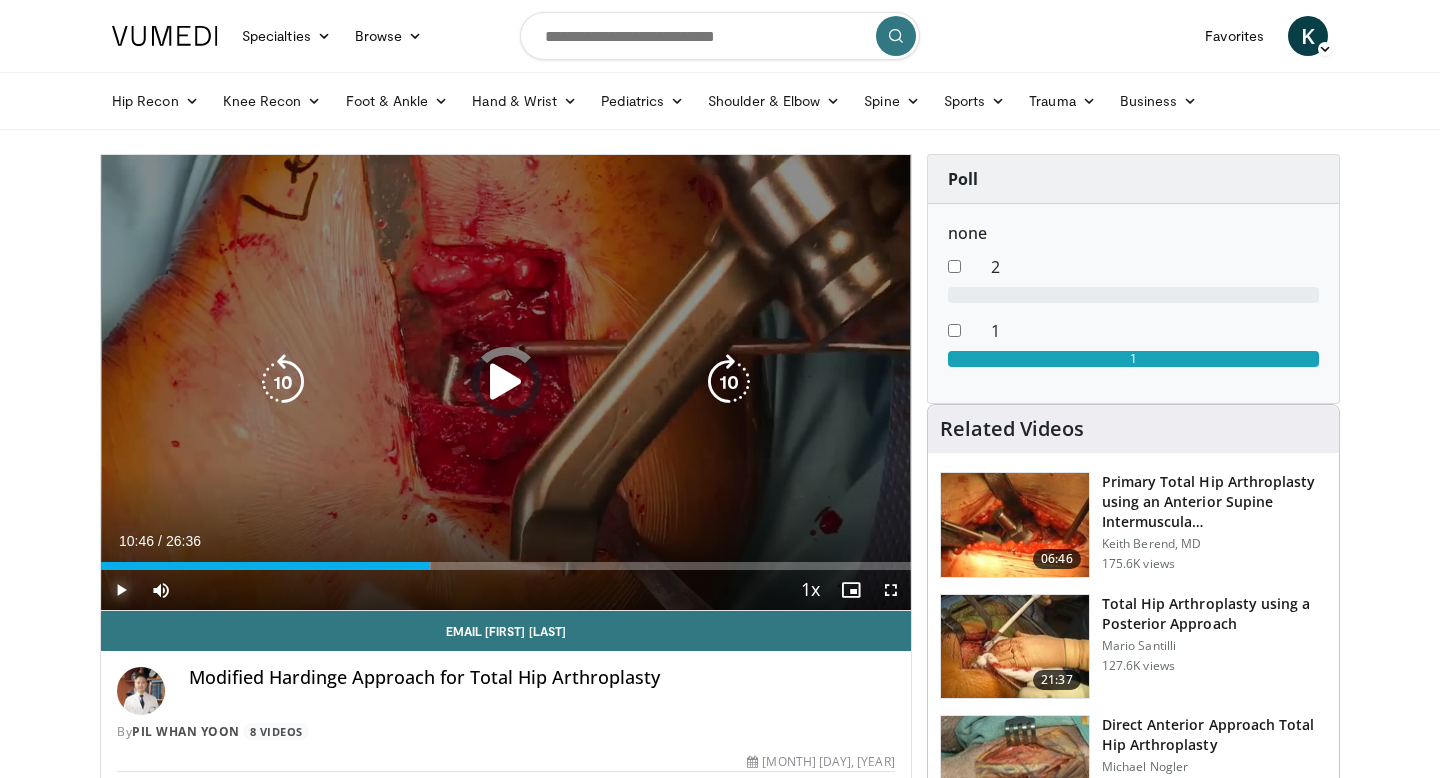click at bounding box center (417, 566) 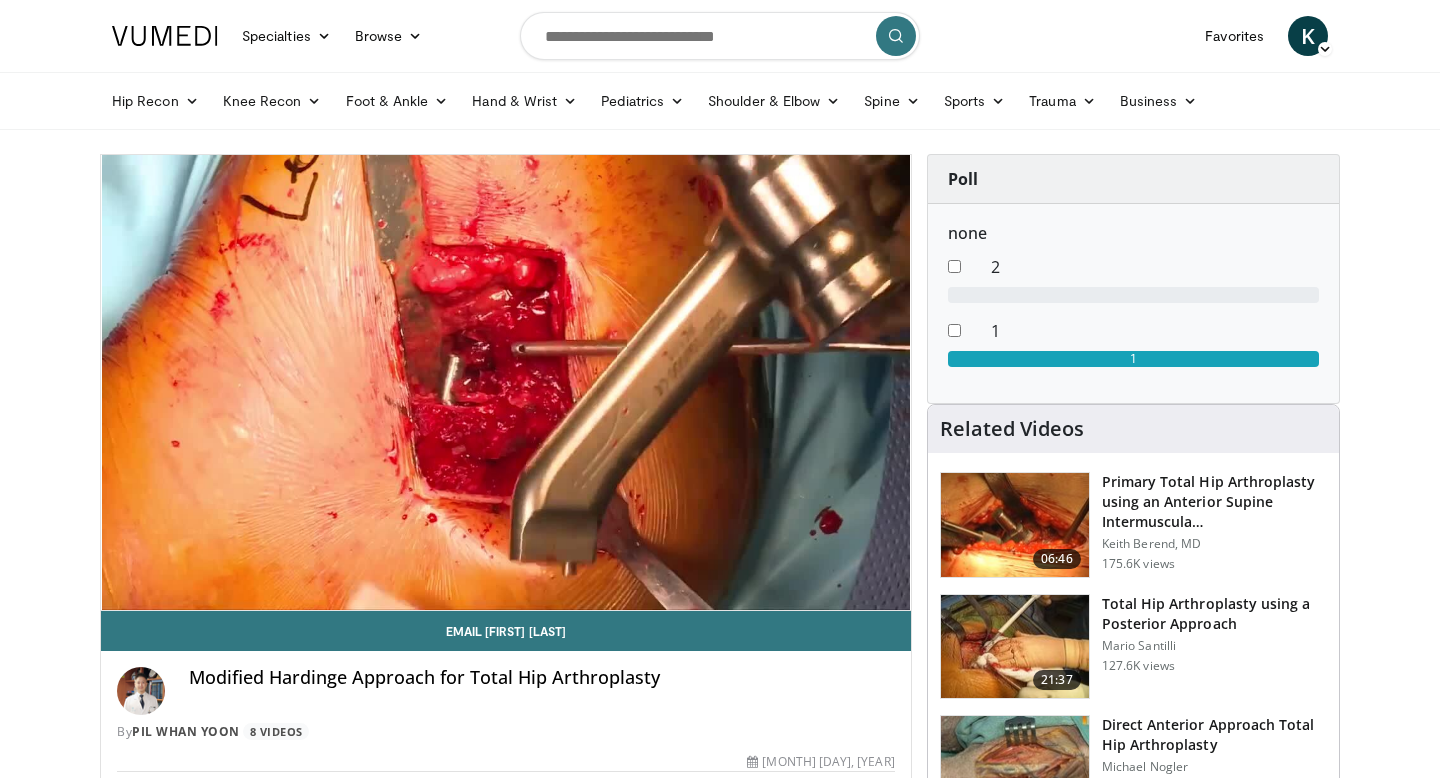 click on "**********" at bounding box center (506, 383) 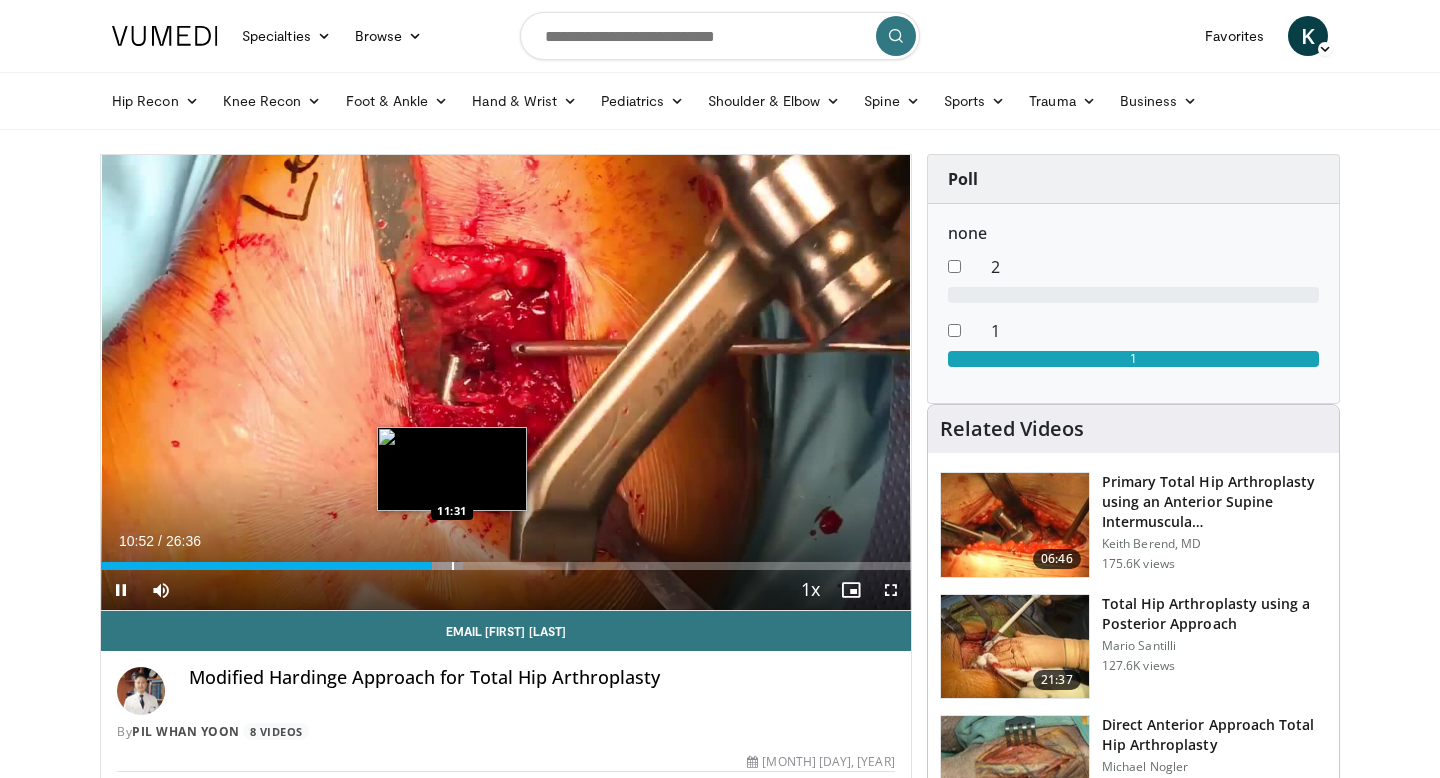 click at bounding box center (453, 566) 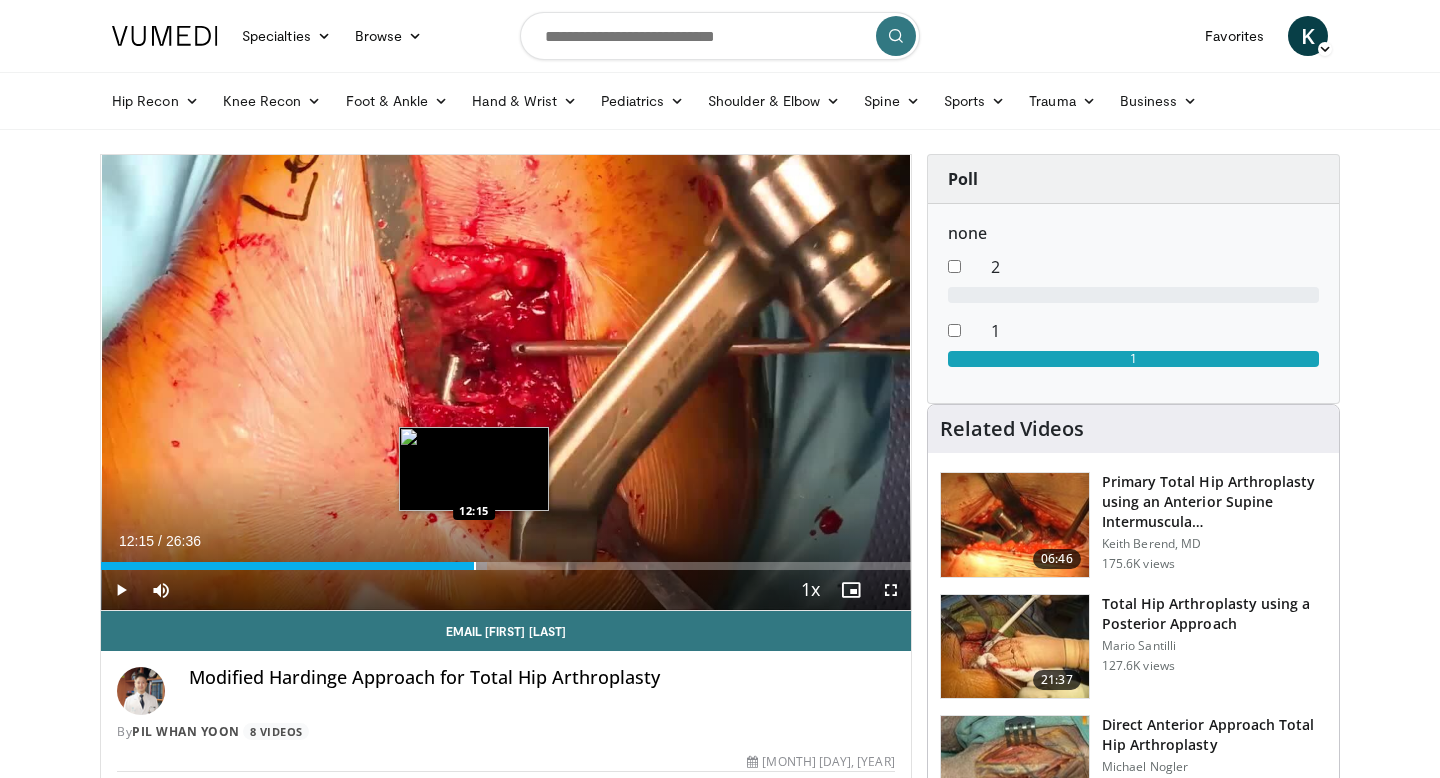 click at bounding box center (475, 566) 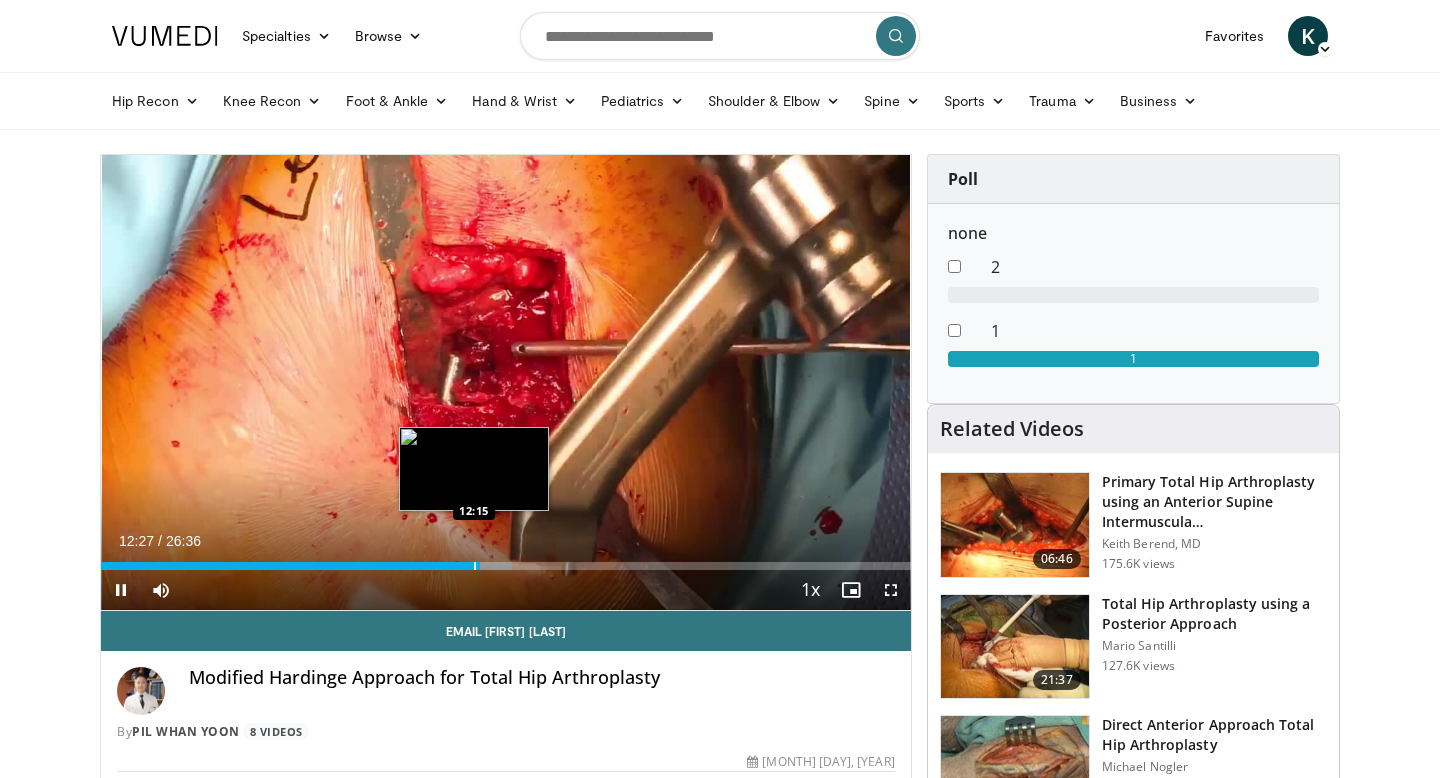 click on "**********" at bounding box center [506, 383] 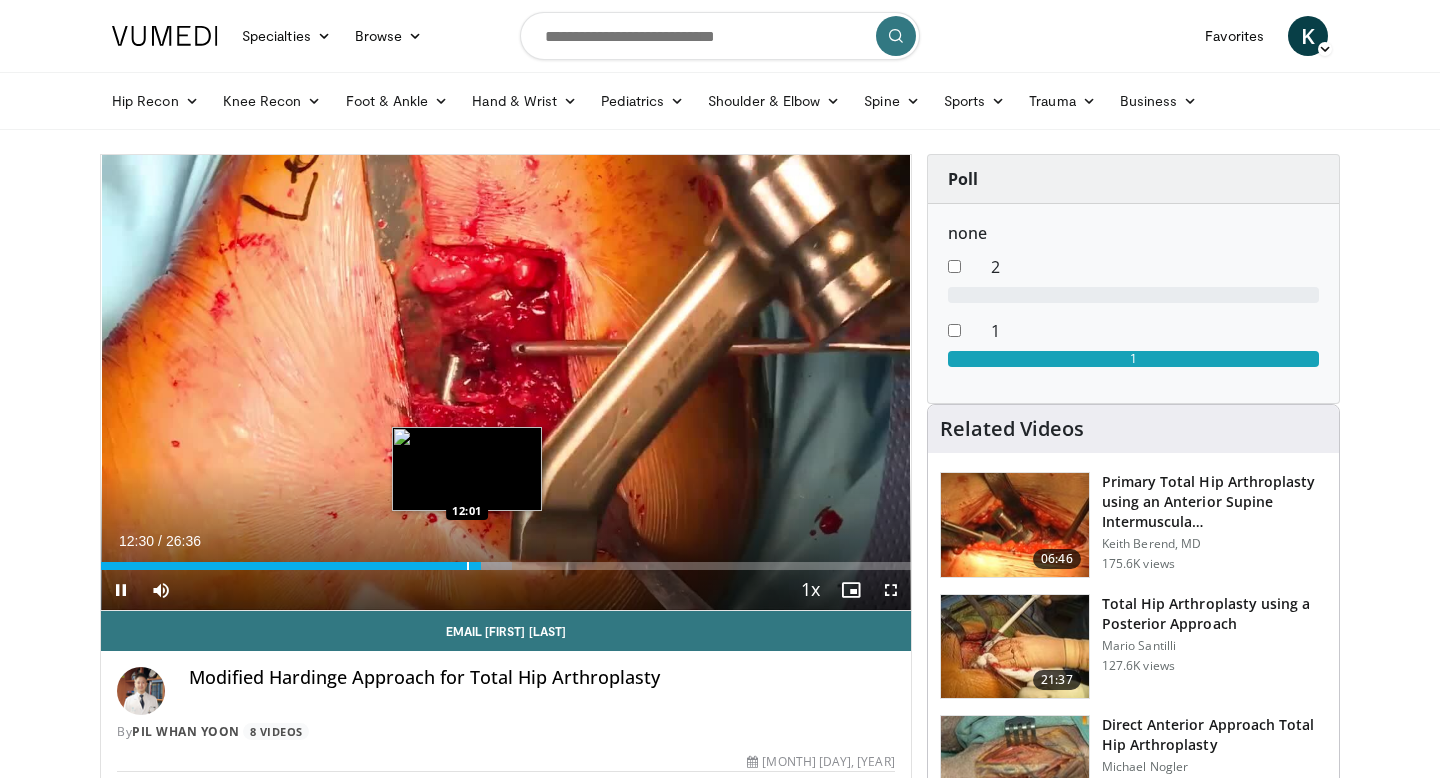 click at bounding box center (468, 566) 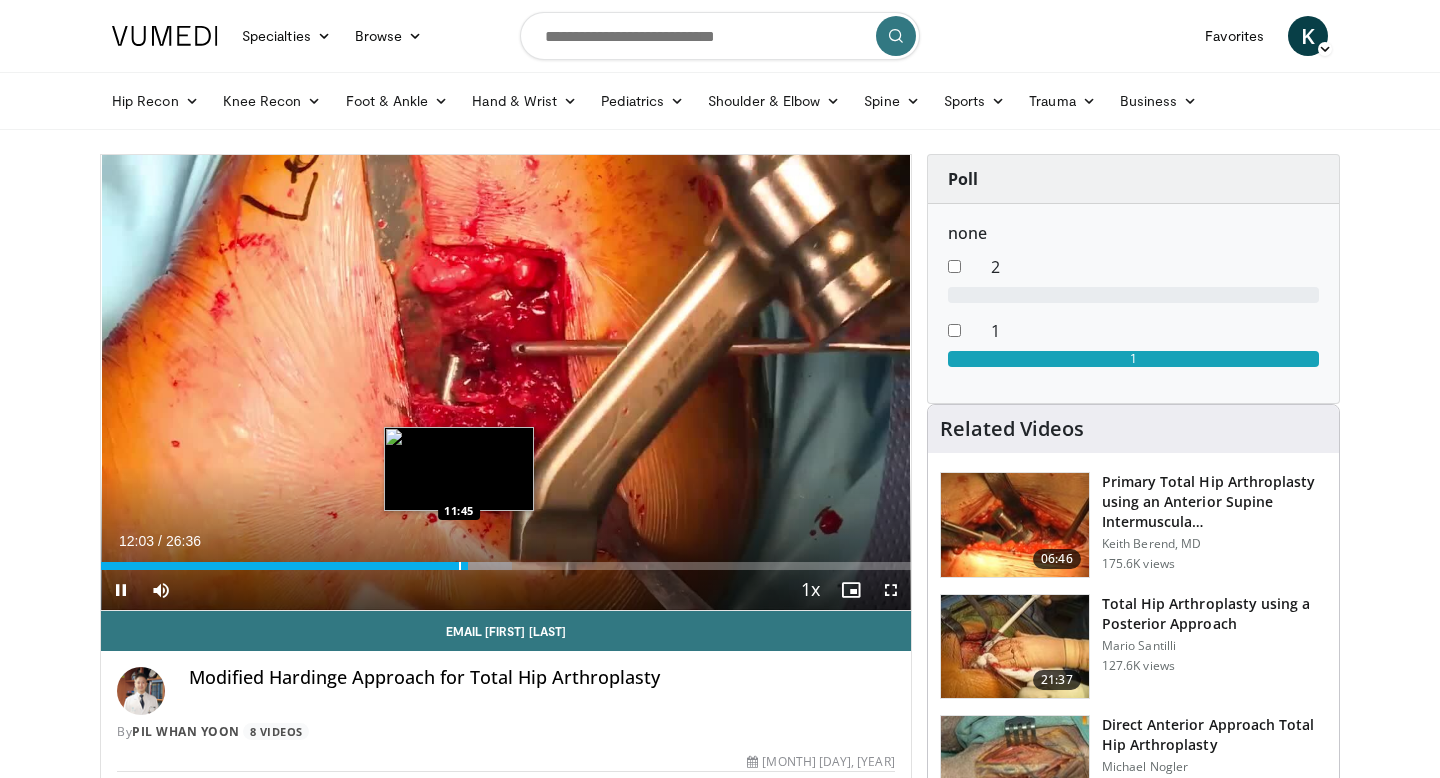 click at bounding box center (460, 566) 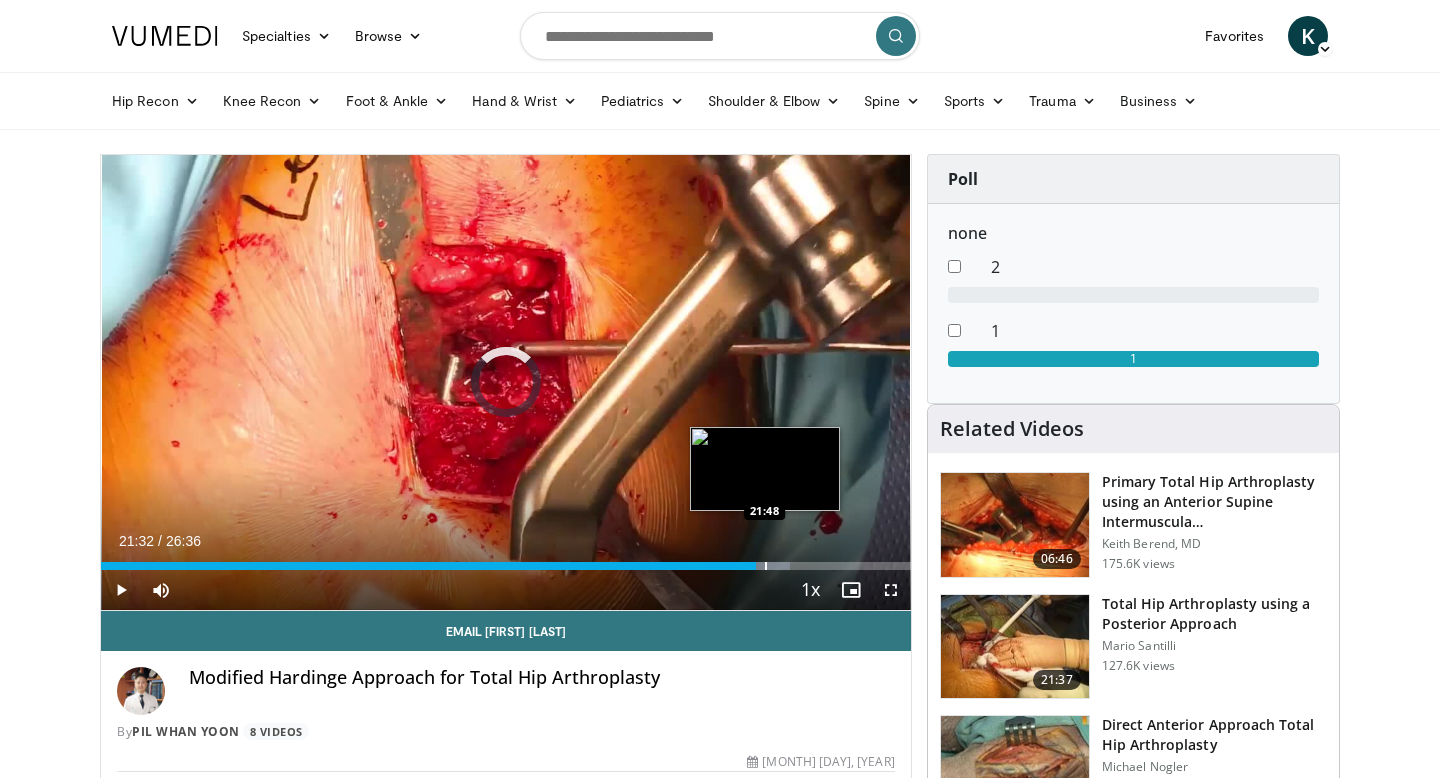 click at bounding box center [766, 566] 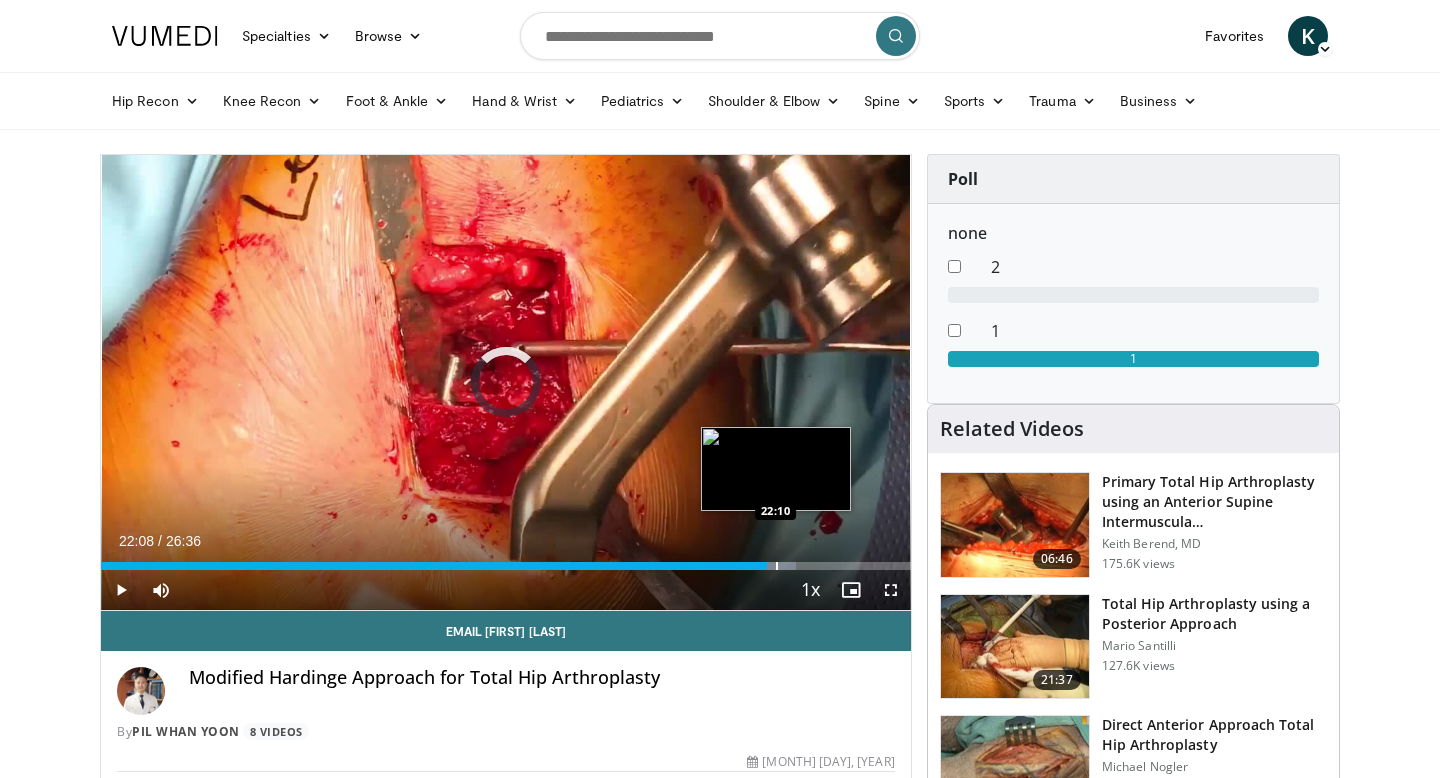 click at bounding box center (777, 566) 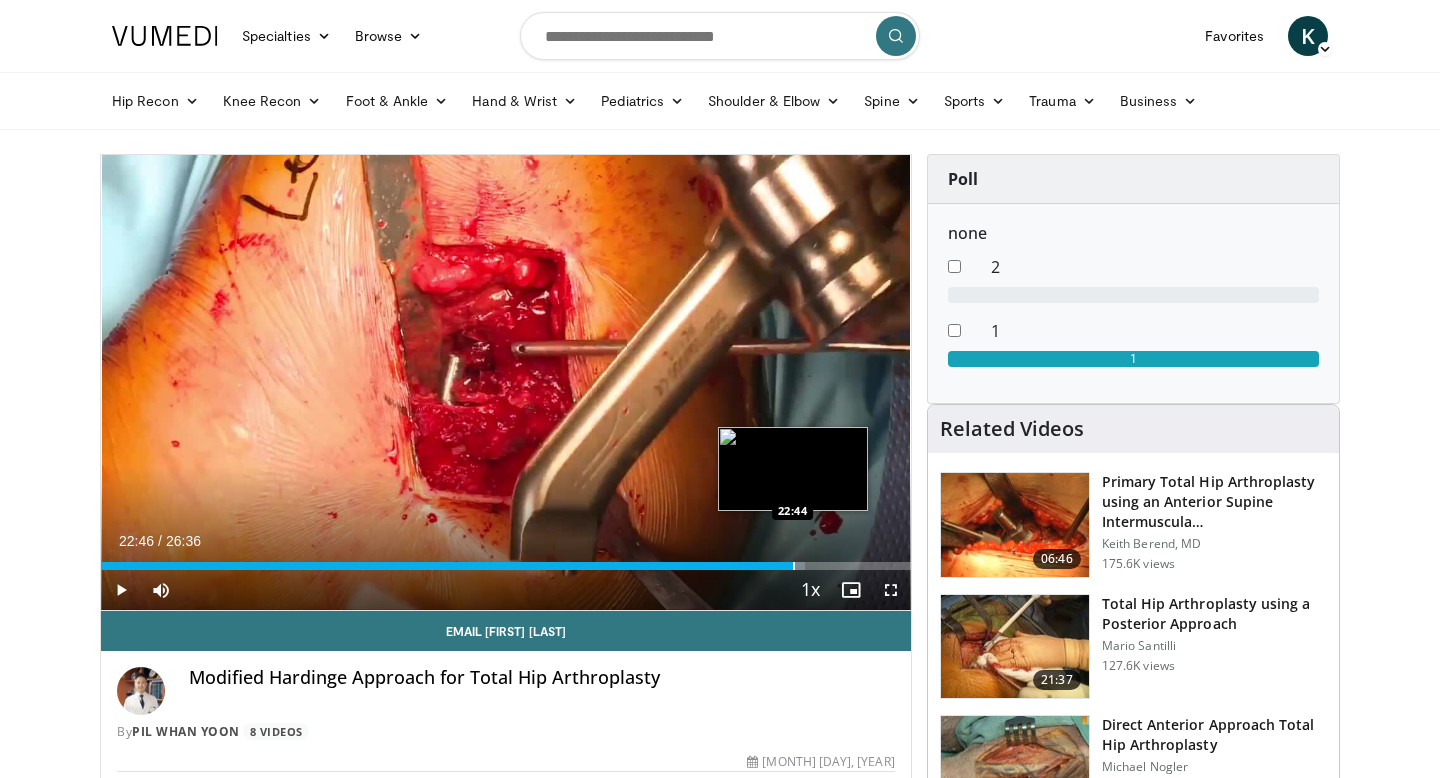 click at bounding box center (794, 566) 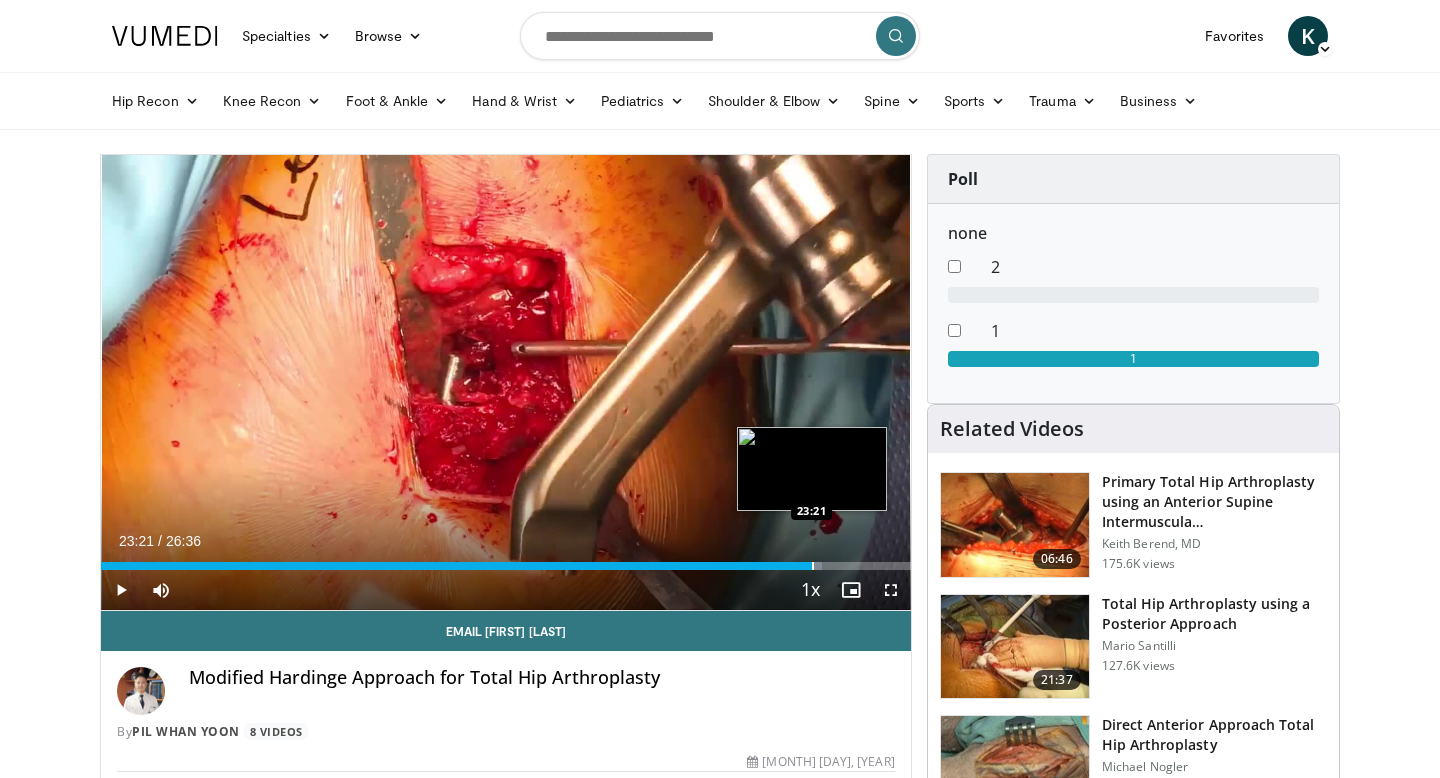 click at bounding box center [813, 566] 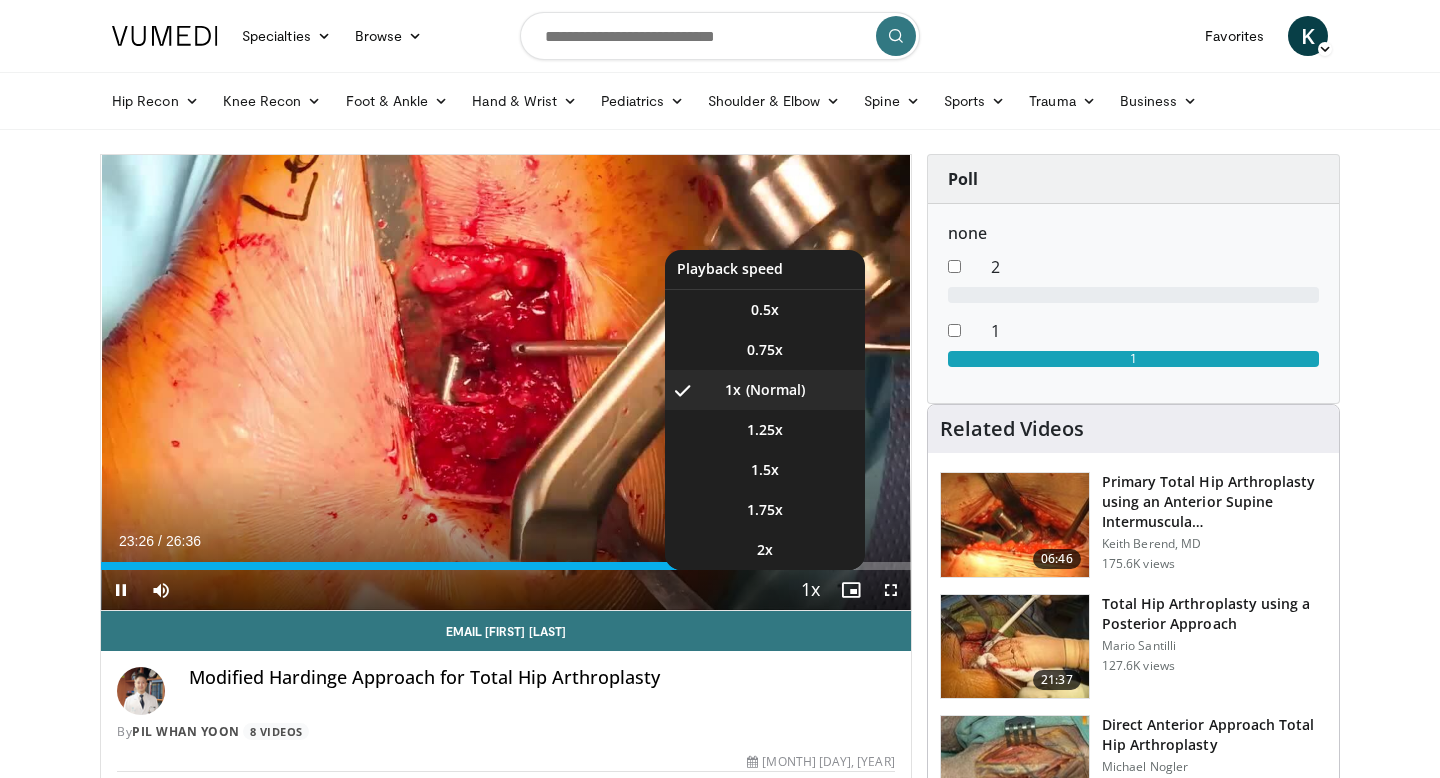 click at bounding box center (811, 591) 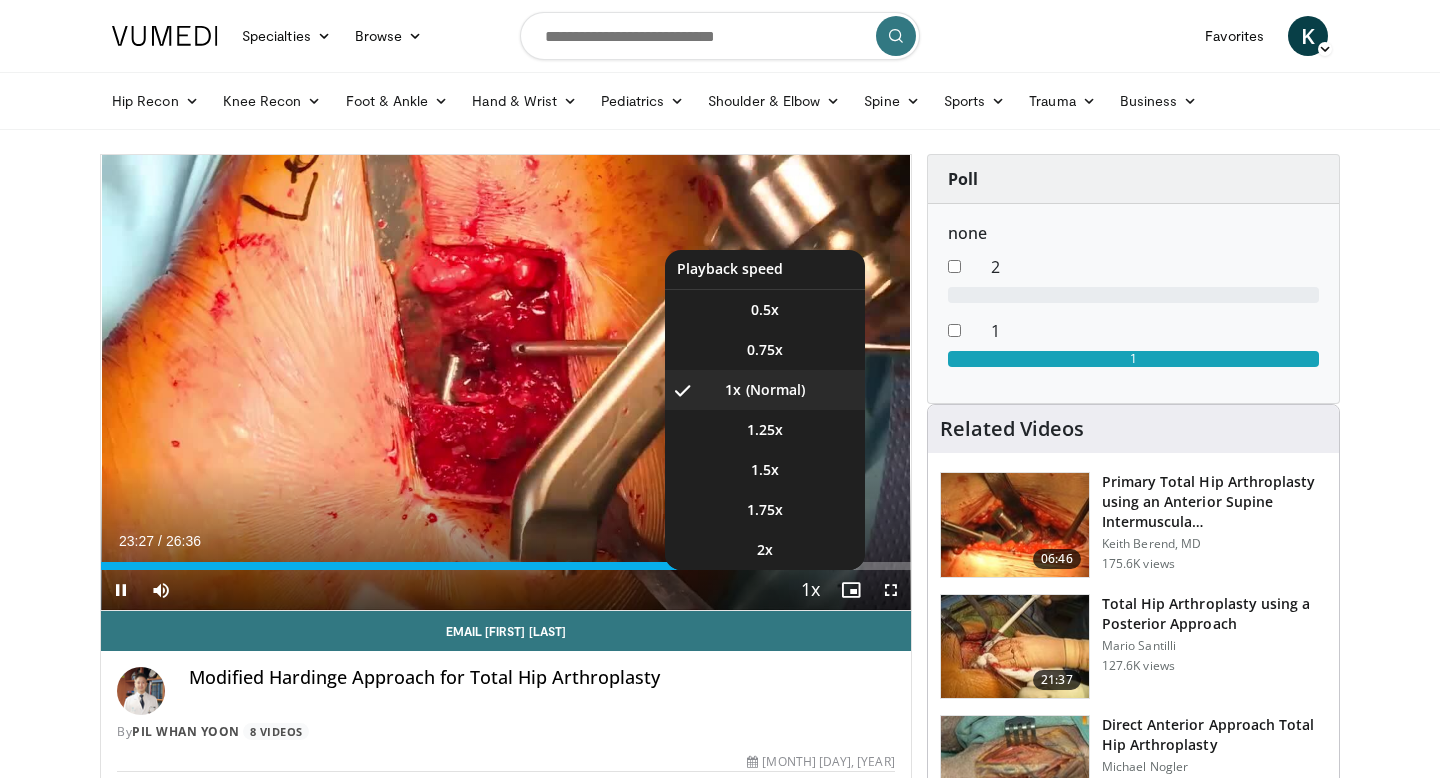 click on "**********" at bounding box center (506, 383) 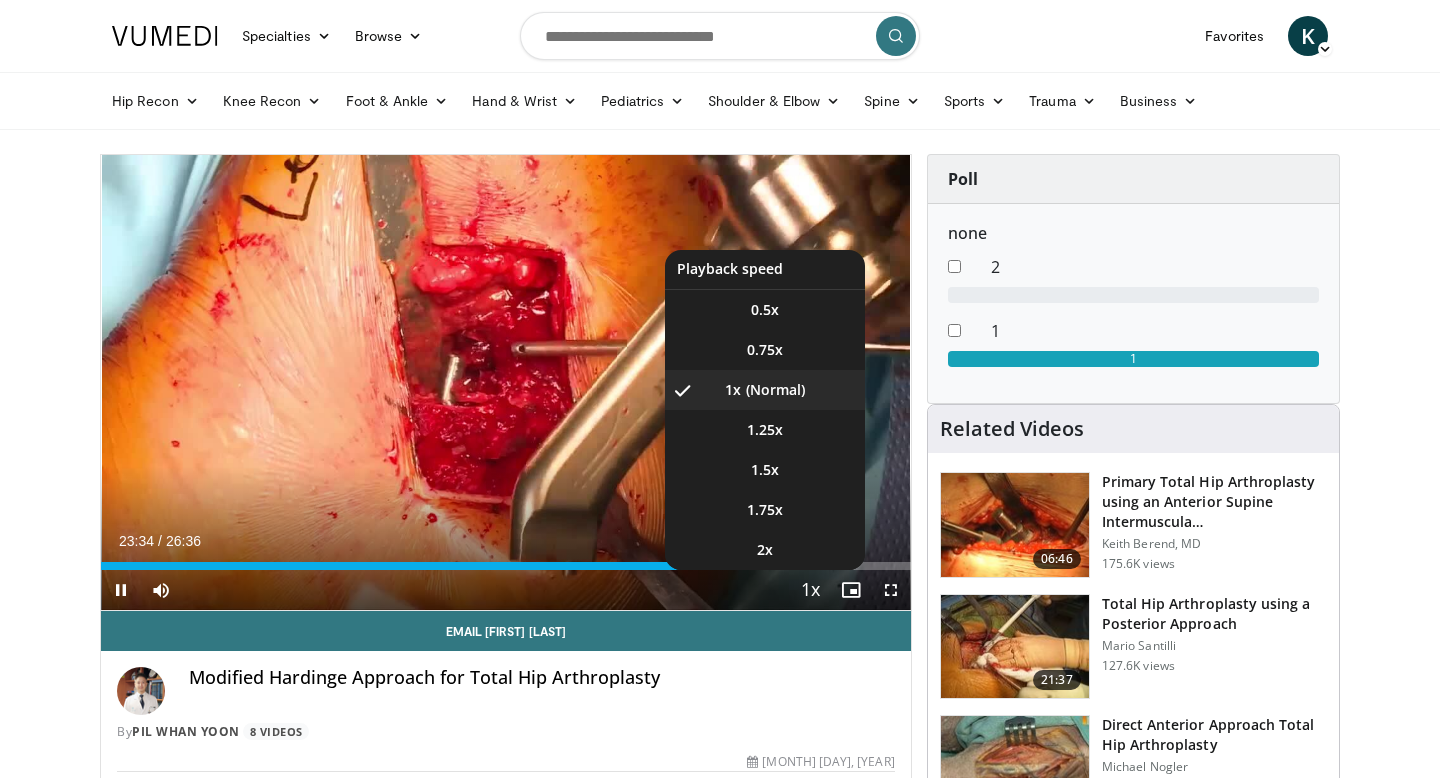 click at bounding box center (811, 591) 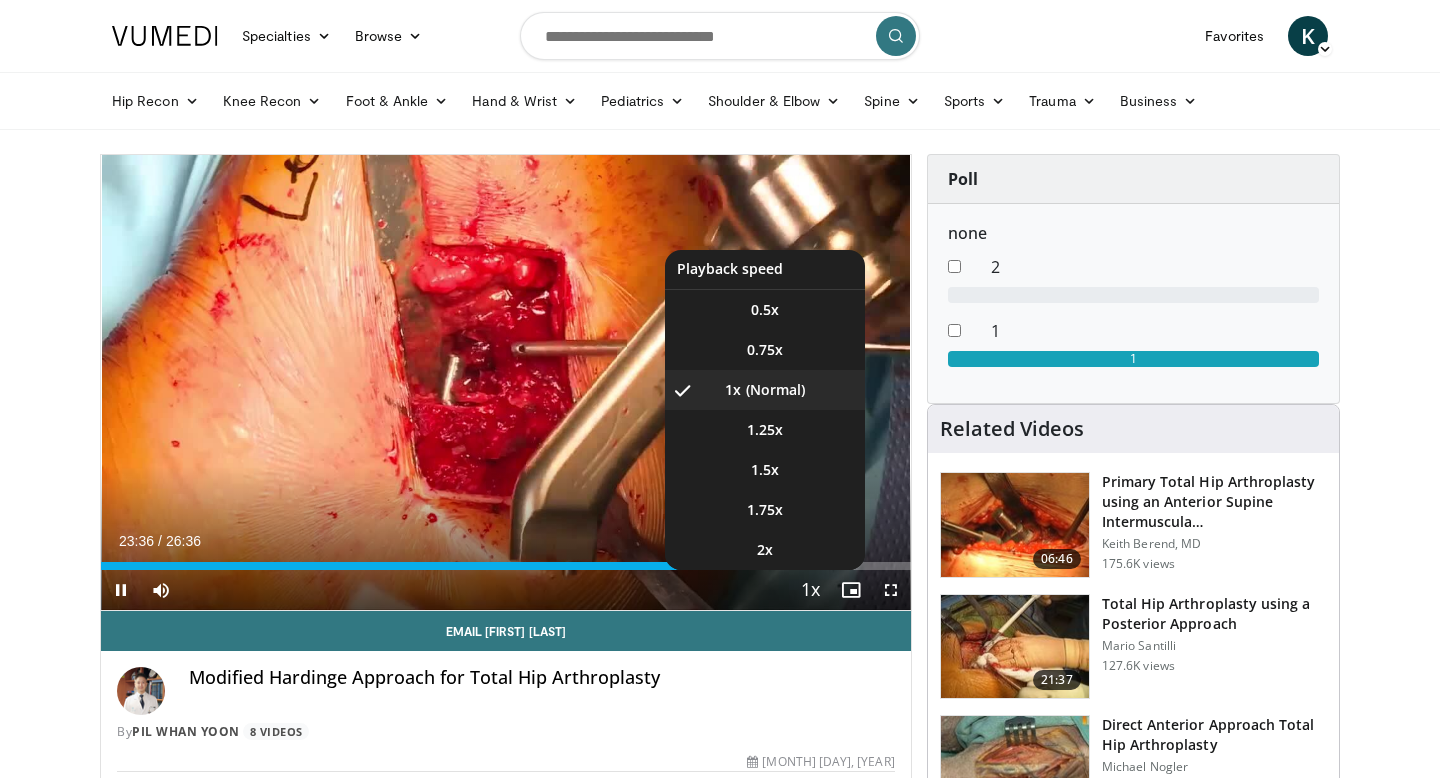 click on "1x , selected" at bounding box center (765, 390) 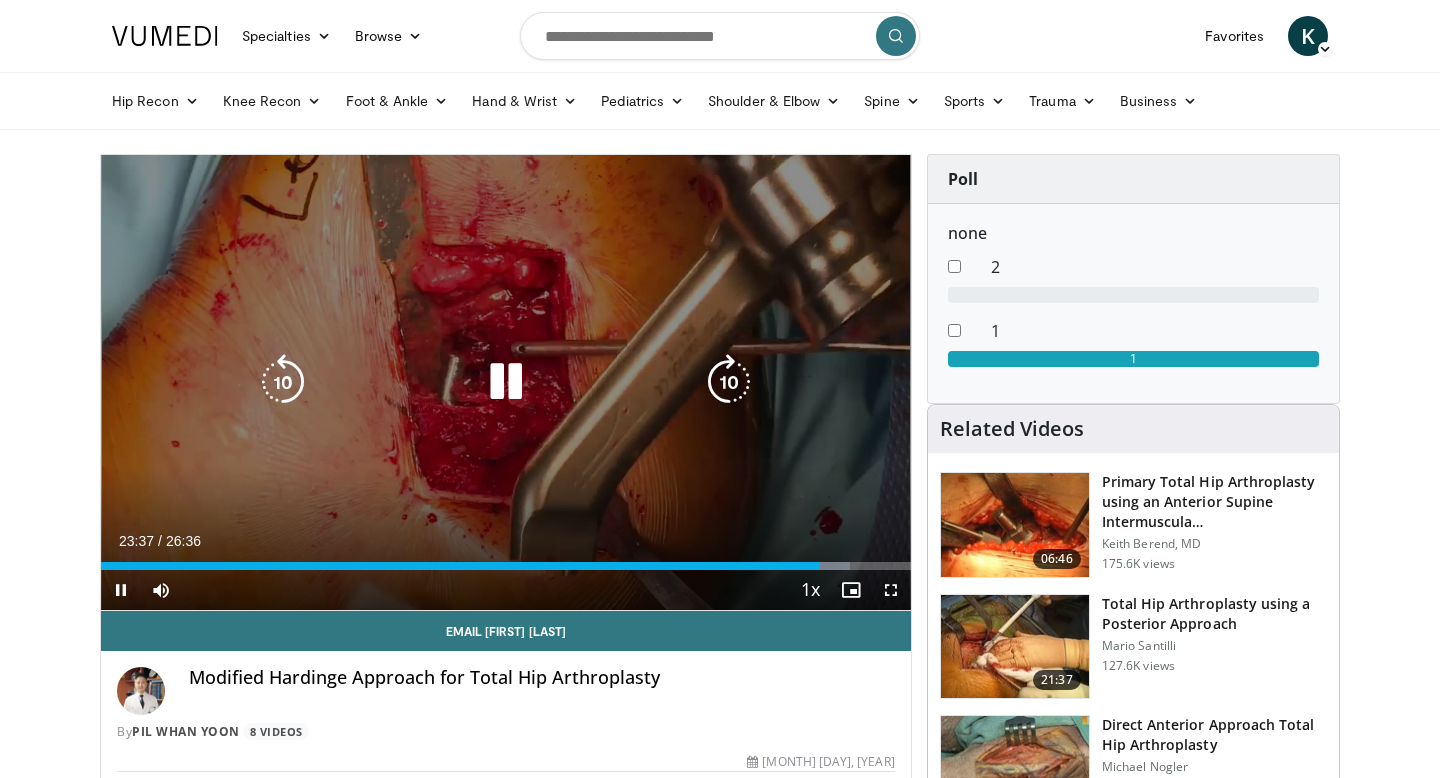 click at bounding box center (506, 382) 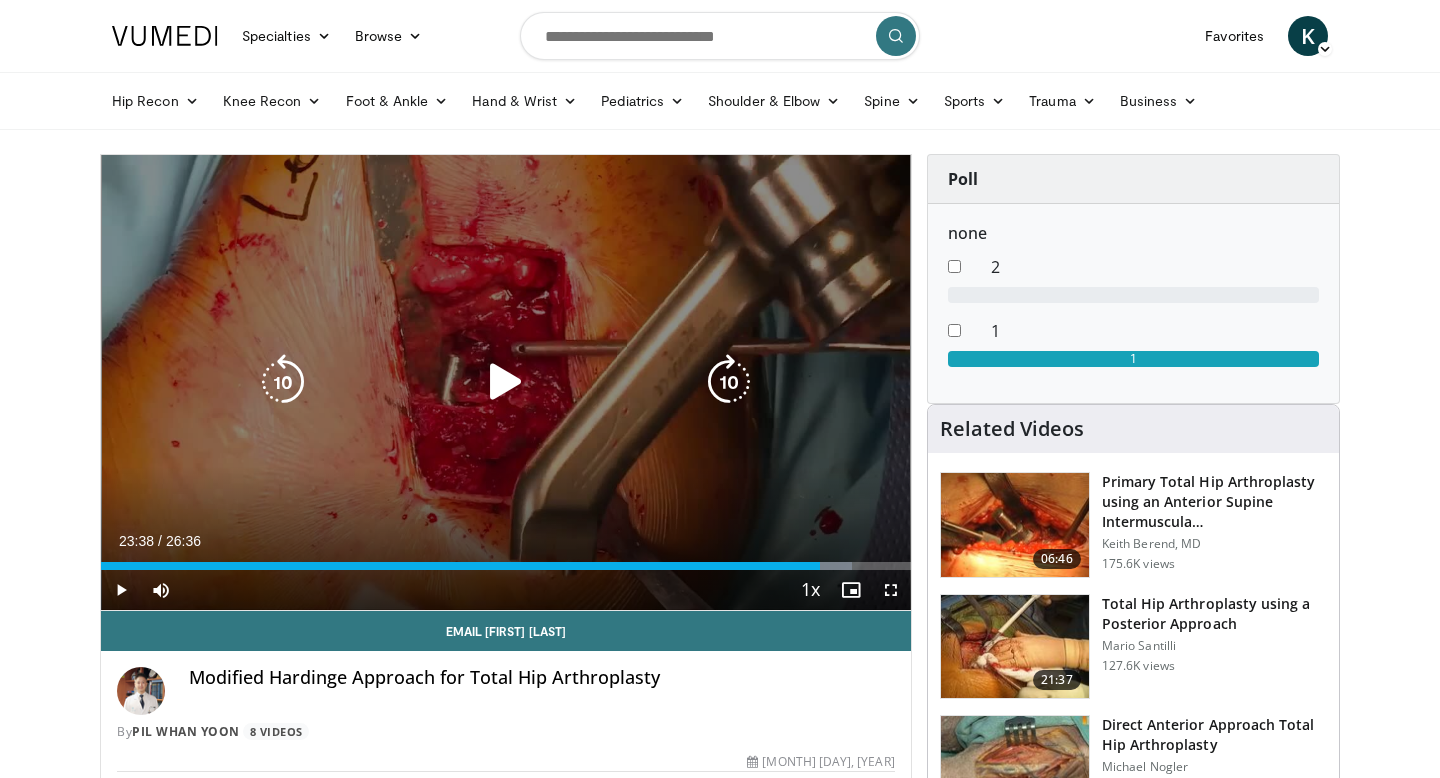 click at bounding box center [506, 382] 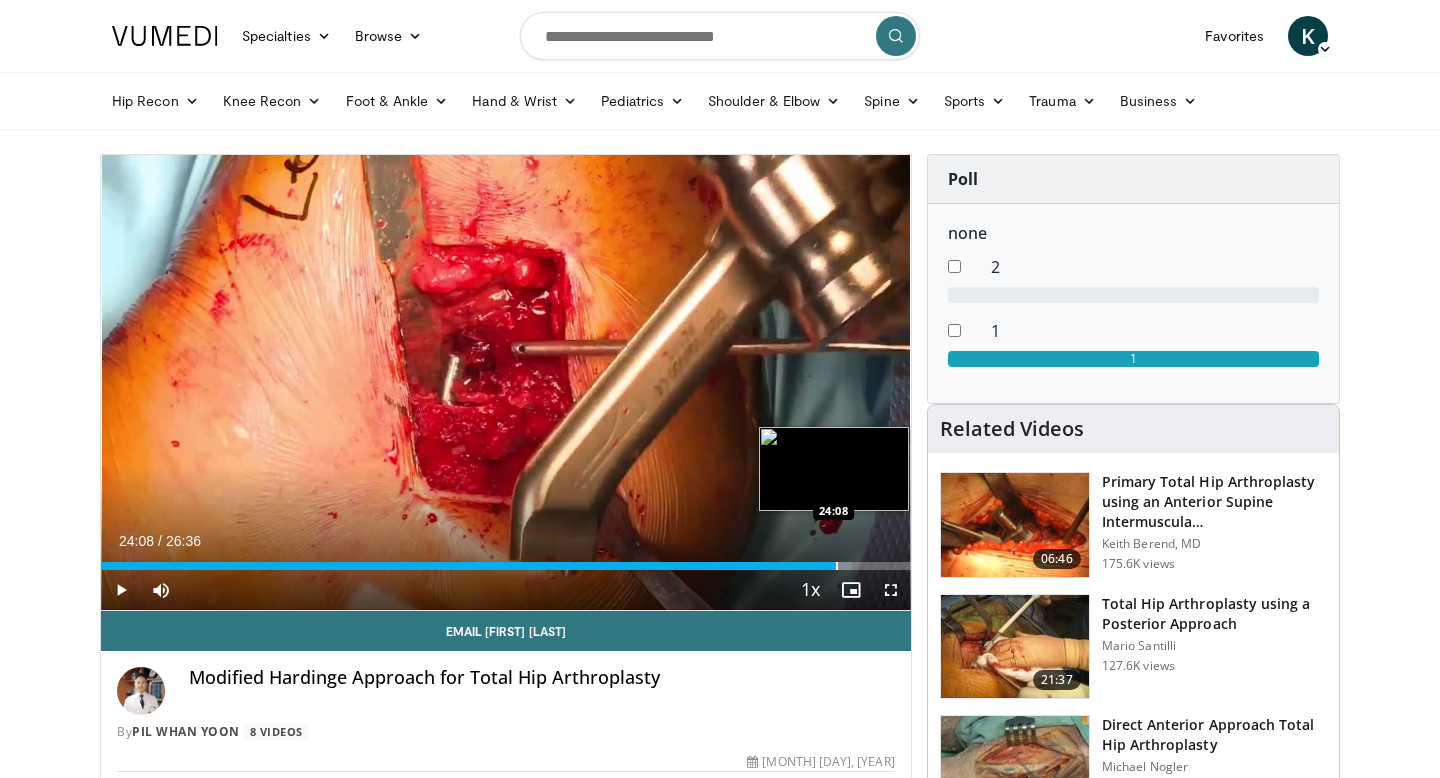 click at bounding box center [837, 566] 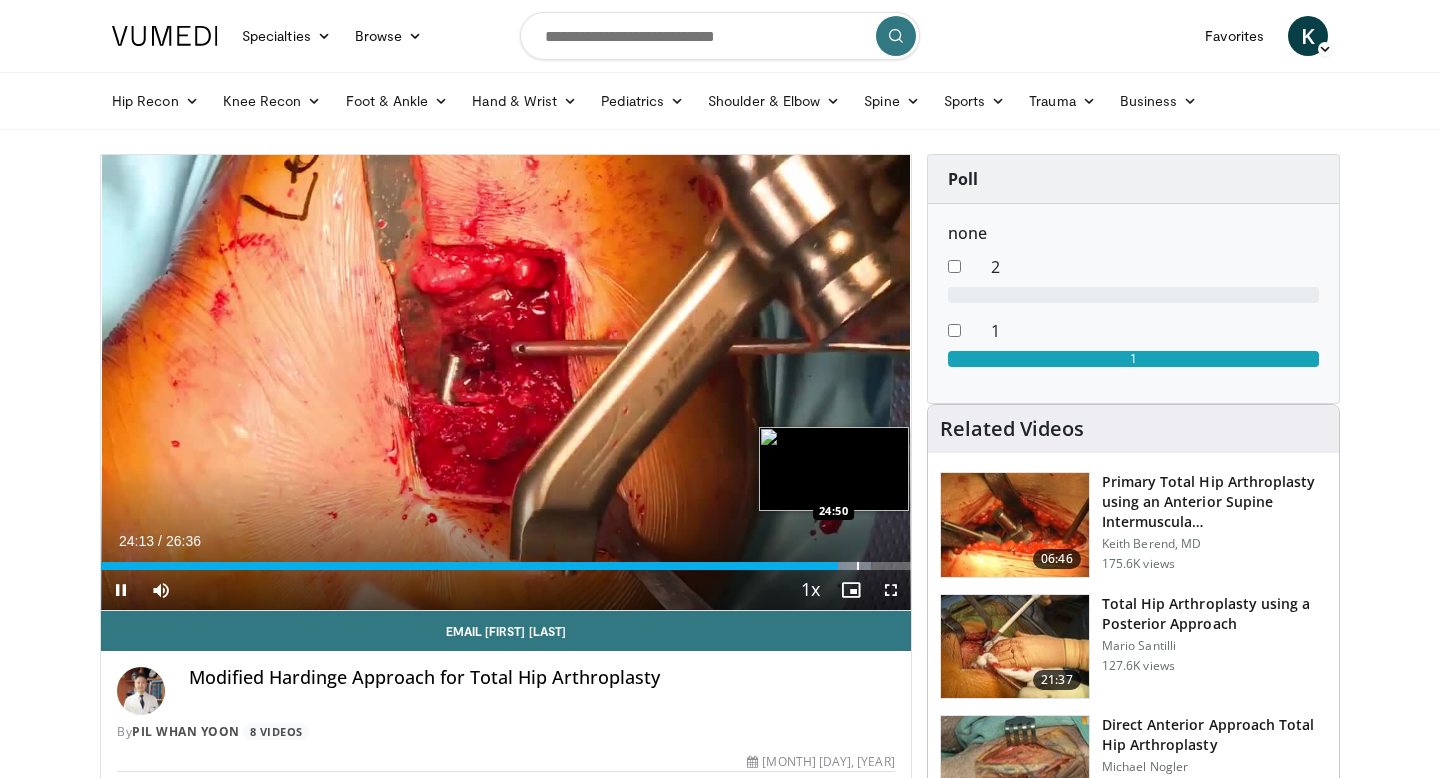click at bounding box center (858, 566) 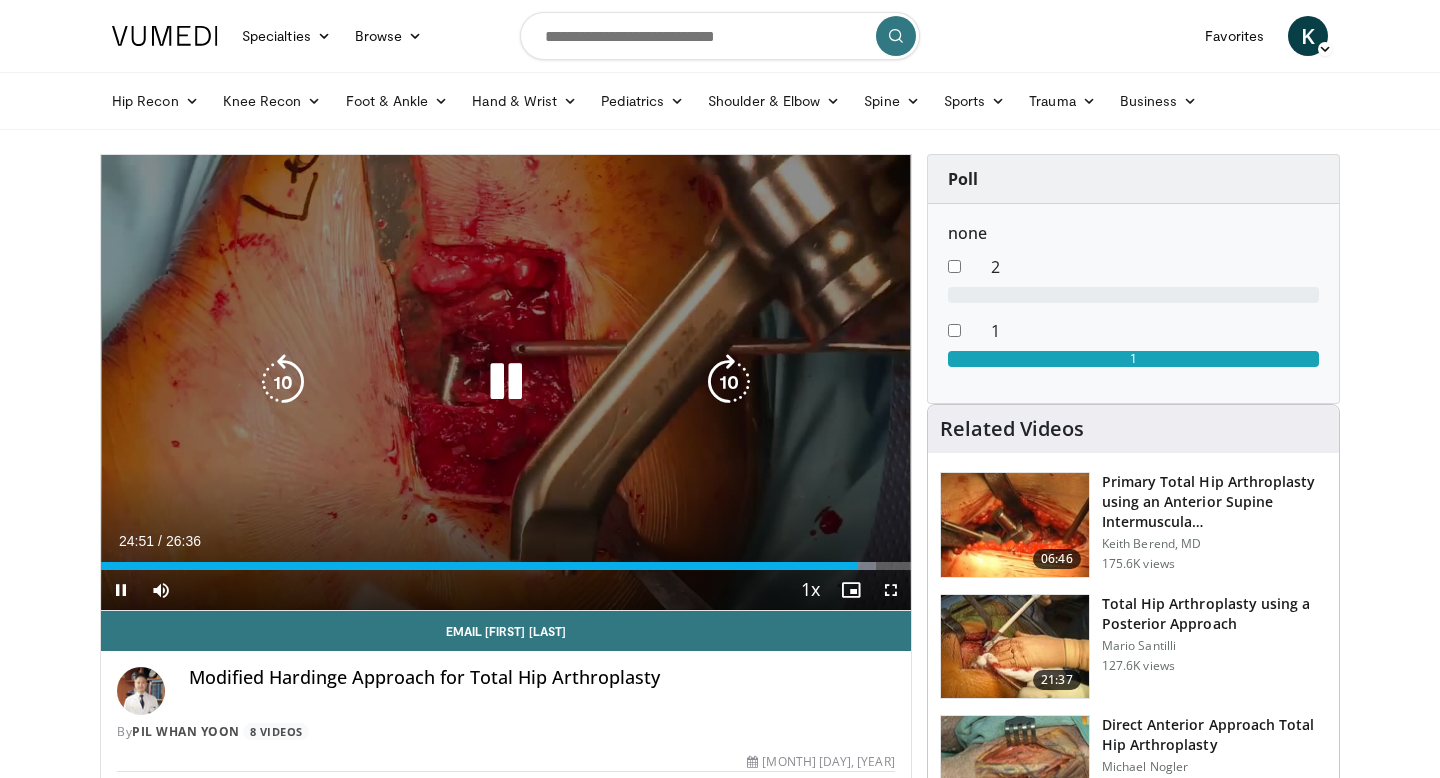 click on "**********" at bounding box center [506, 383] 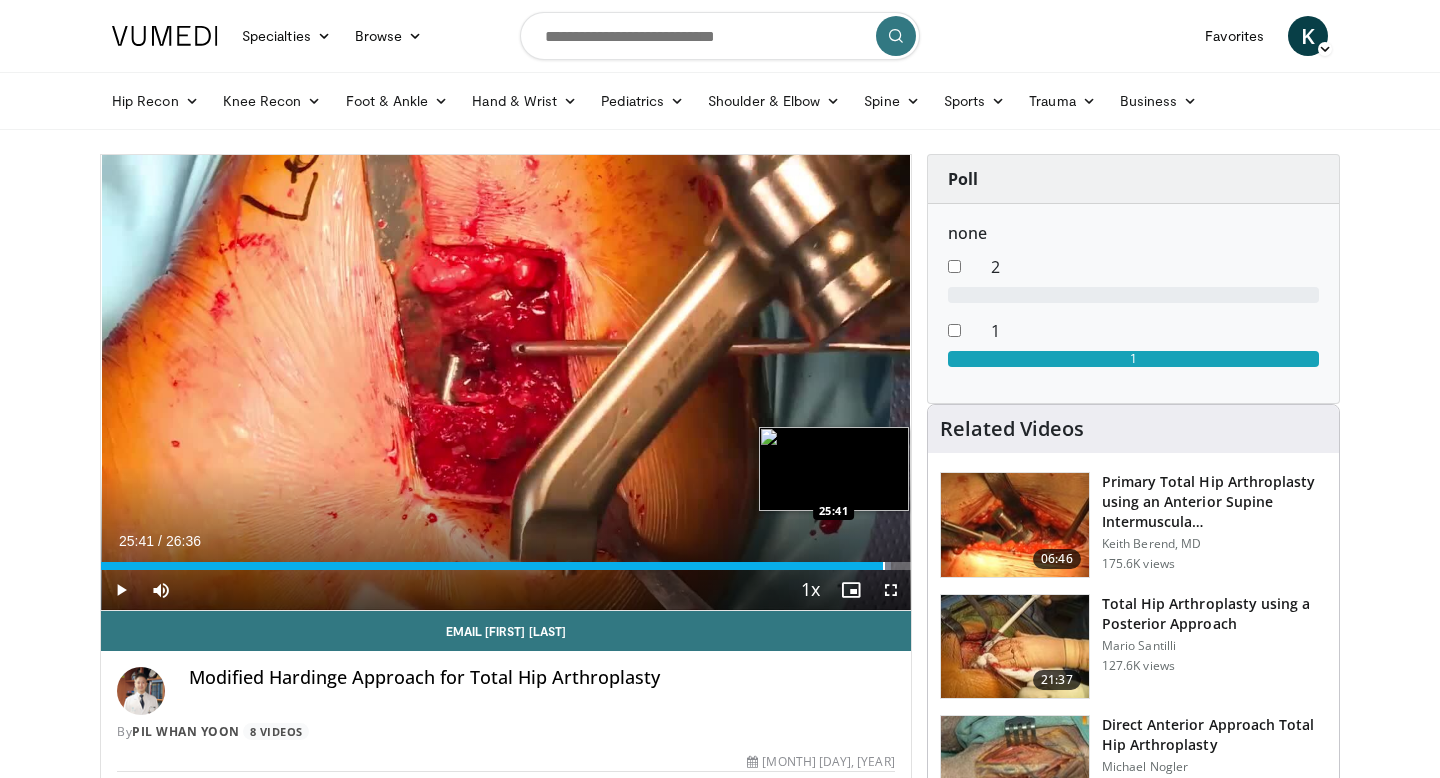 click on "Loaded :  97.53% 25:41 25:41" at bounding box center (506, 560) 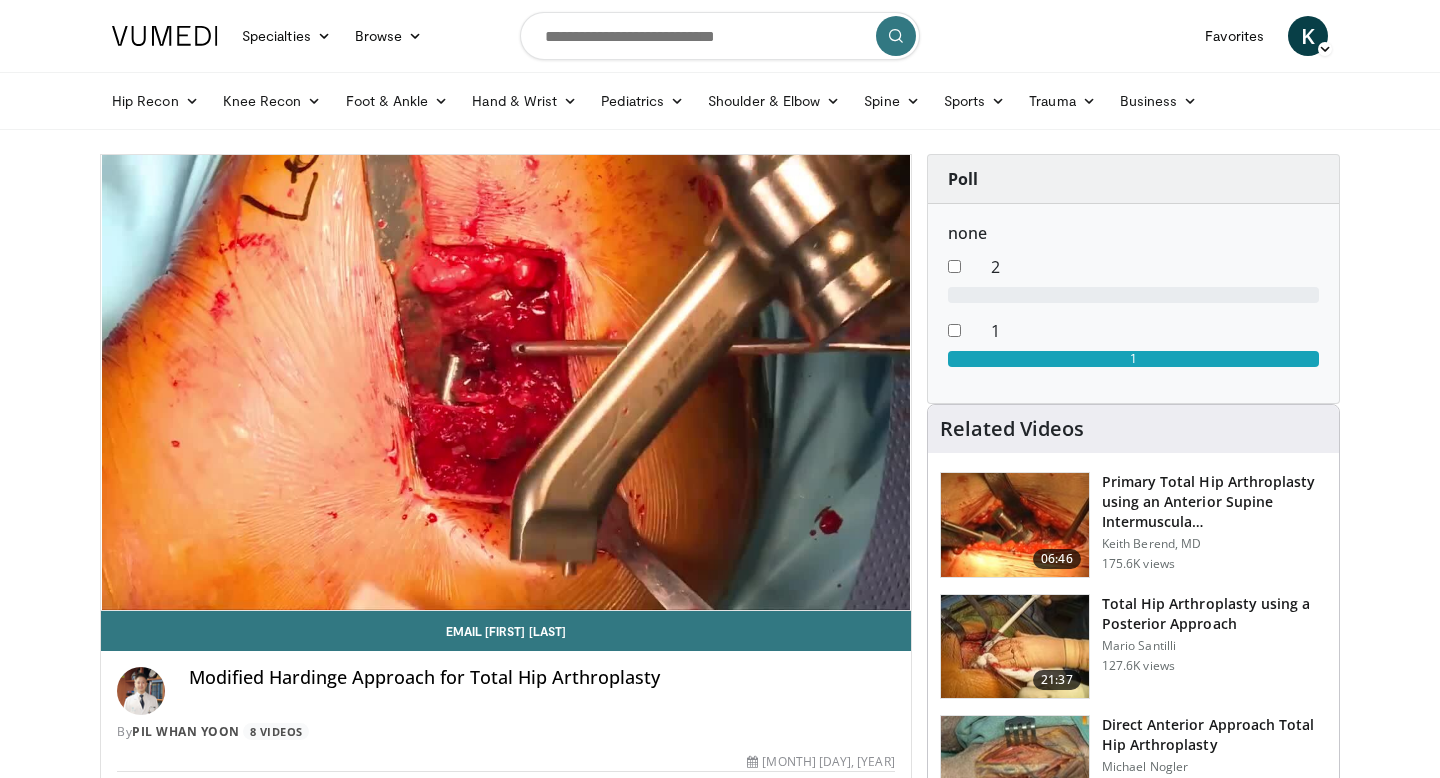 click at bounding box center [165, 36] 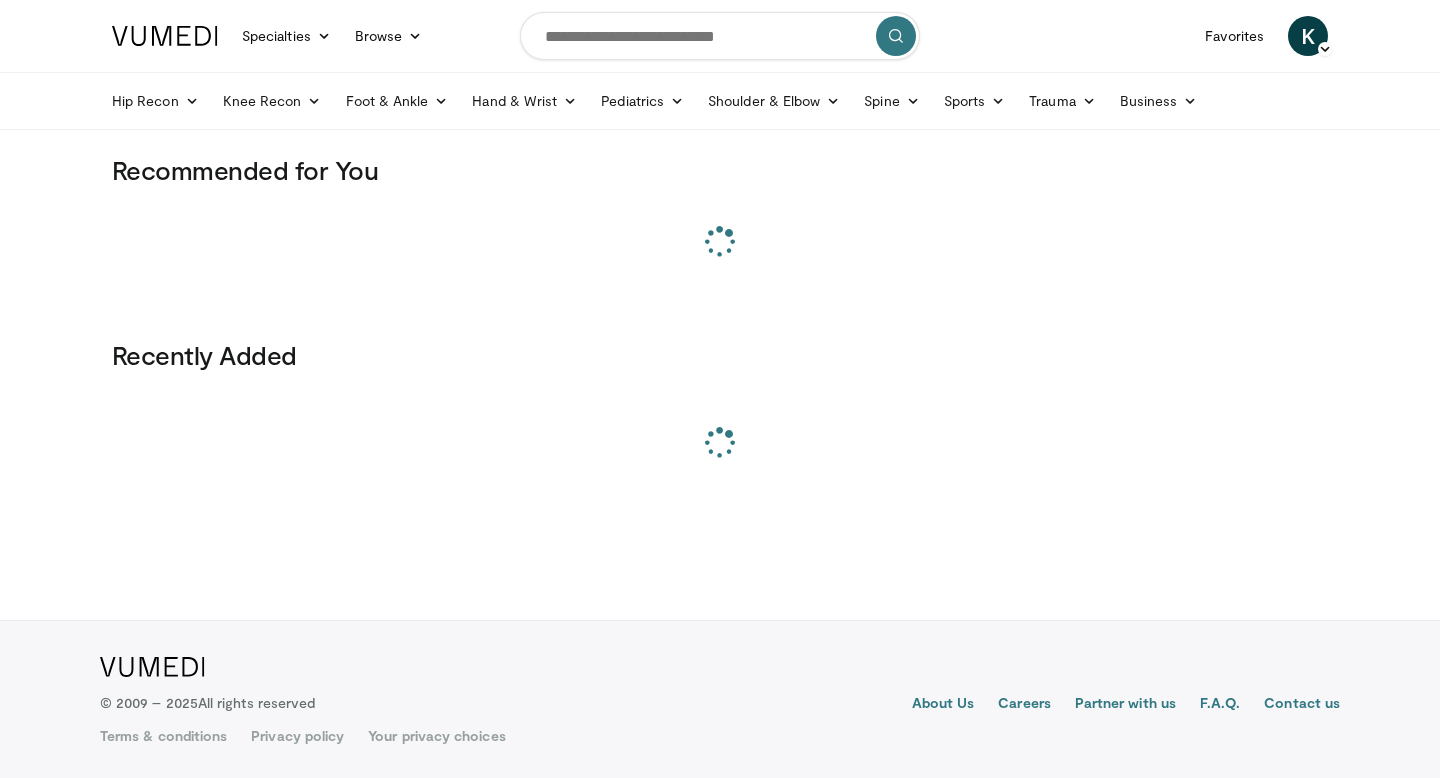 scroll, scrollTop: 0, scrollLeft: 0, axis: both 